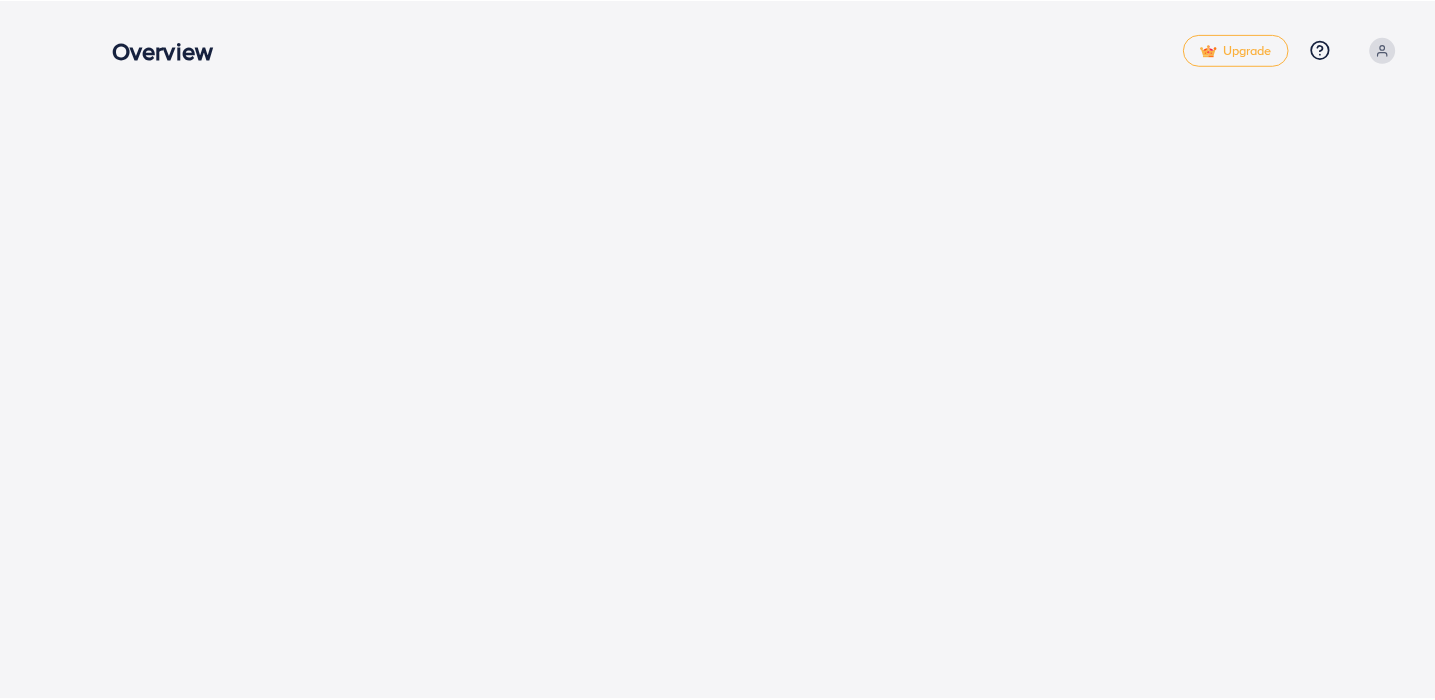 scroll, scrollTop: 0, scrollLeft: 0, axis: both 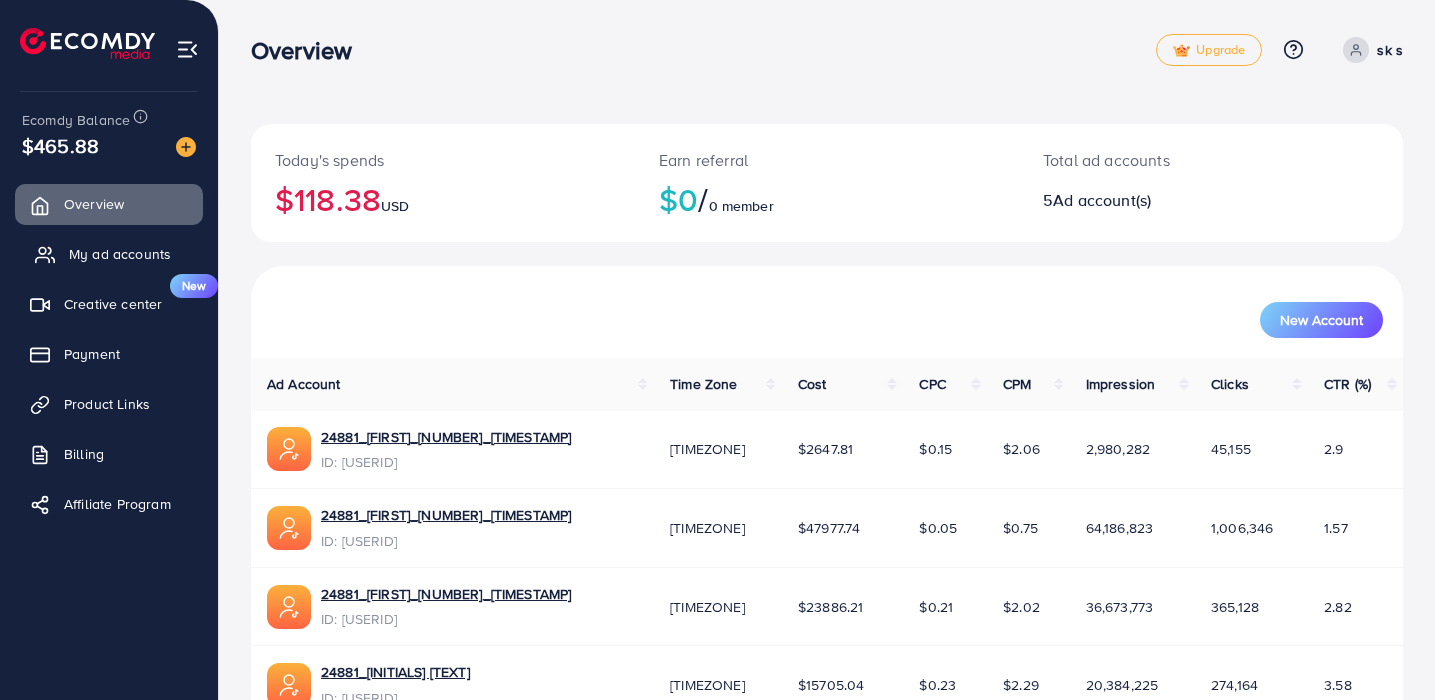 click on "My ad accounts" at bounding box center [120, 254] 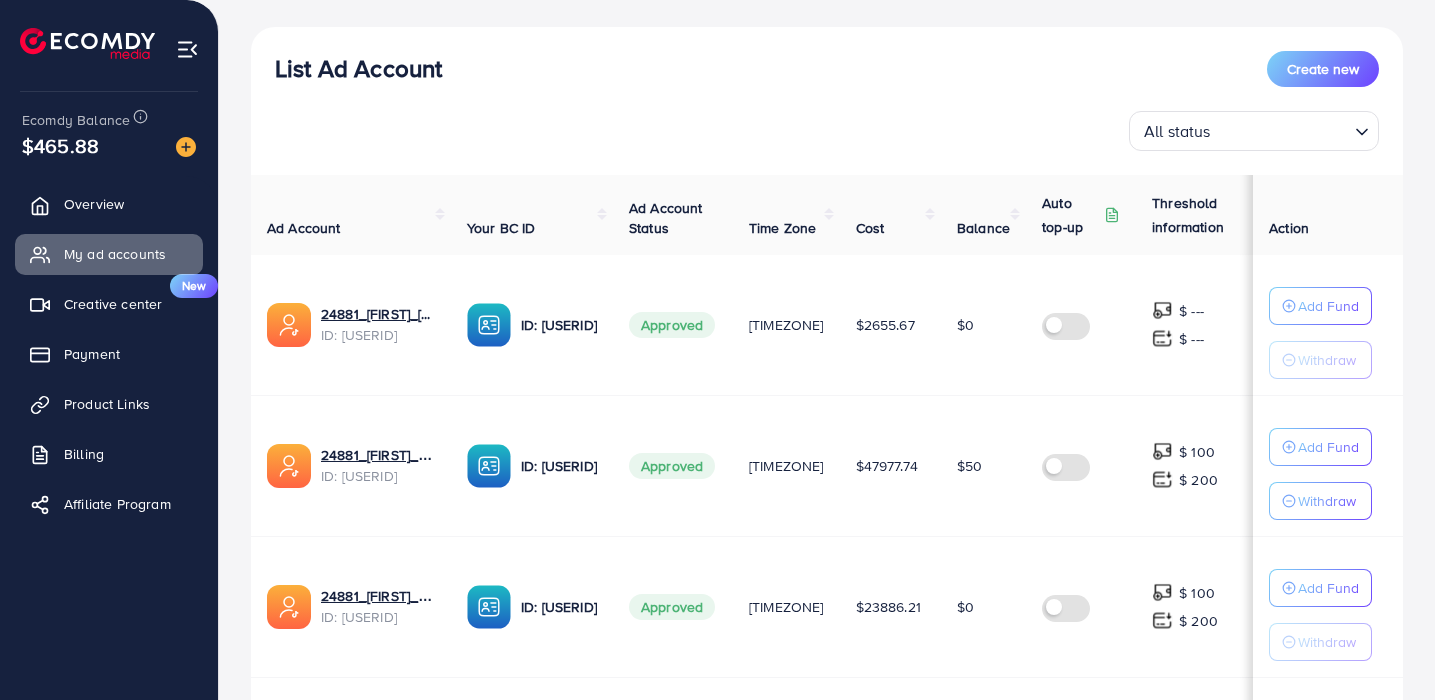 scroll, scrollTop: 244, scrollLeft: 0, axis: vertical 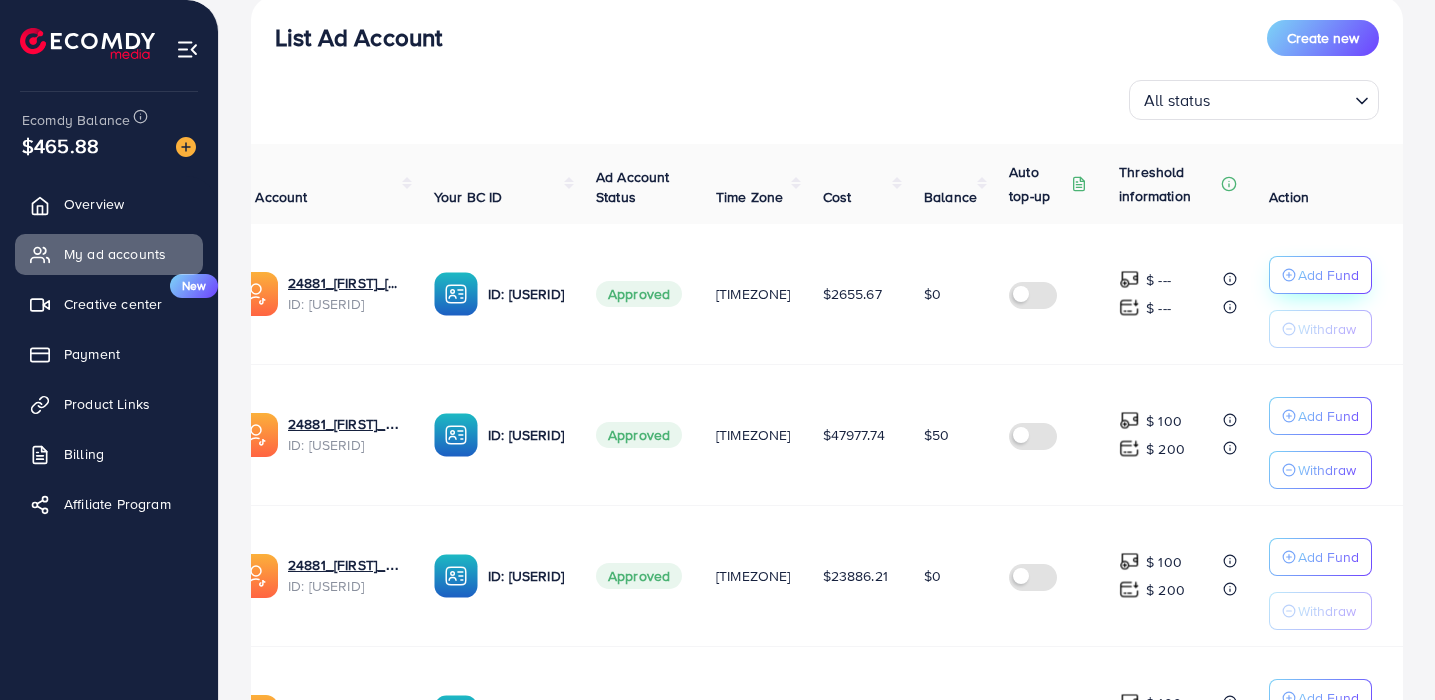 click on "Add Fund" at bounding box center (1320, 275) 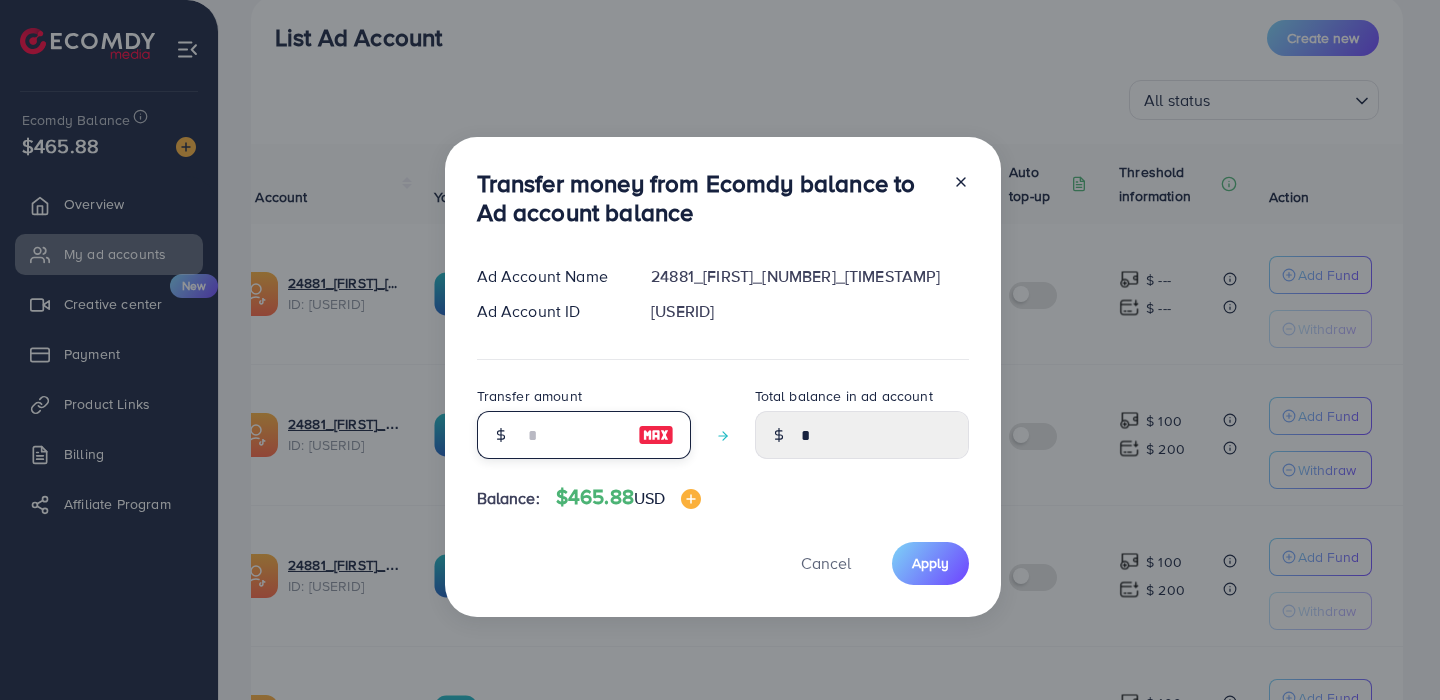 click at bounding box center [573, 435] 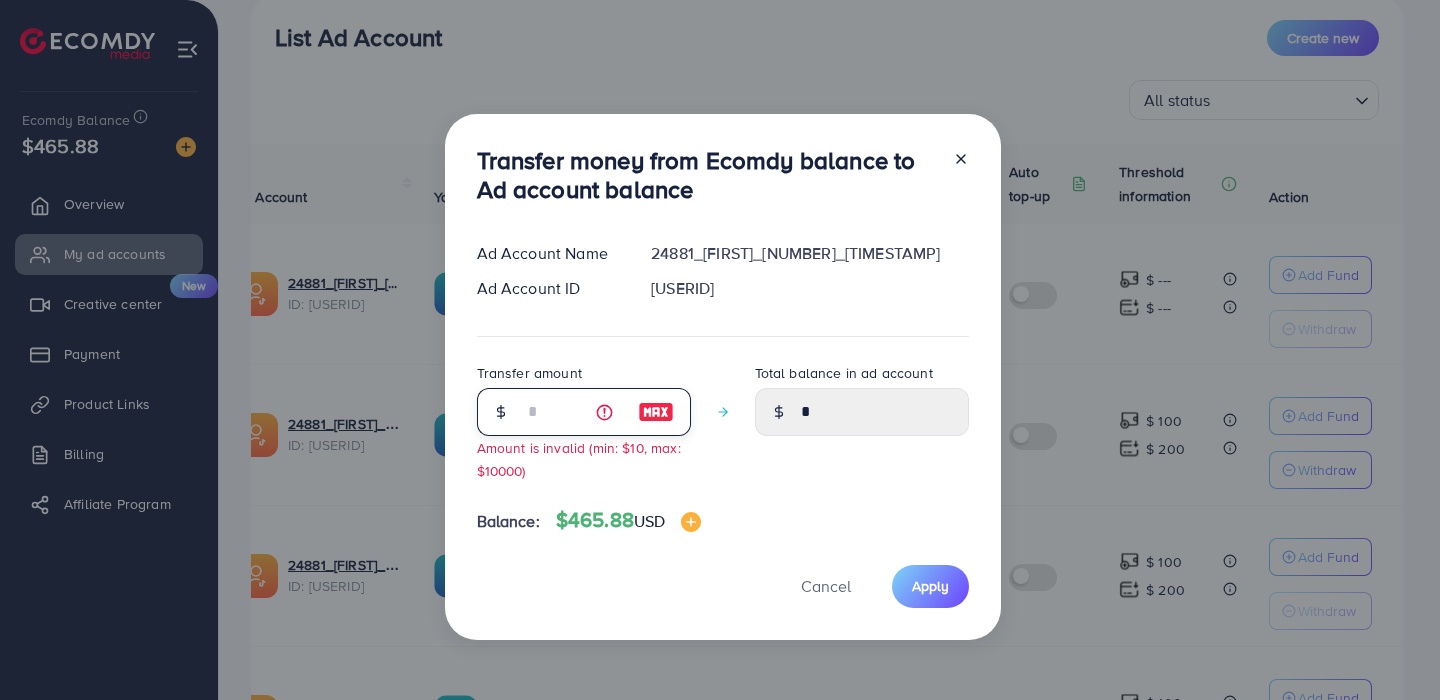 type on "****" 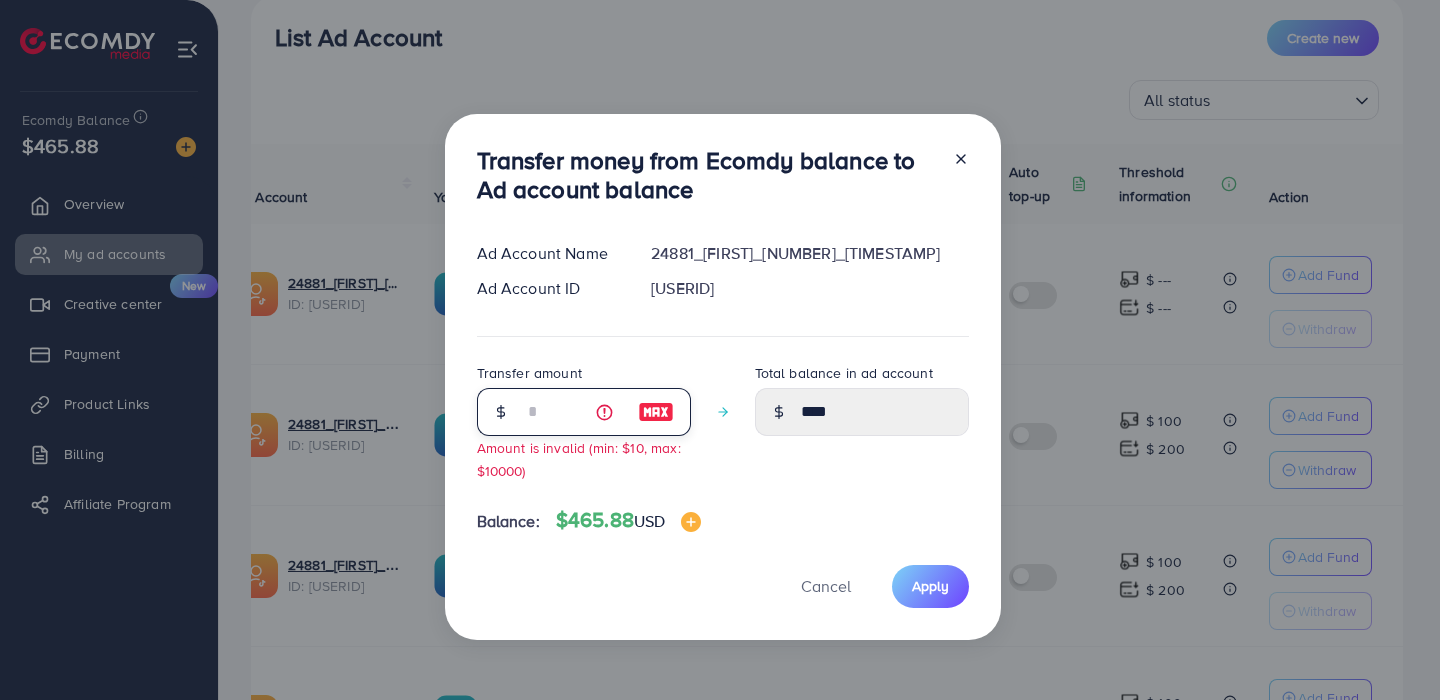 type on "**" 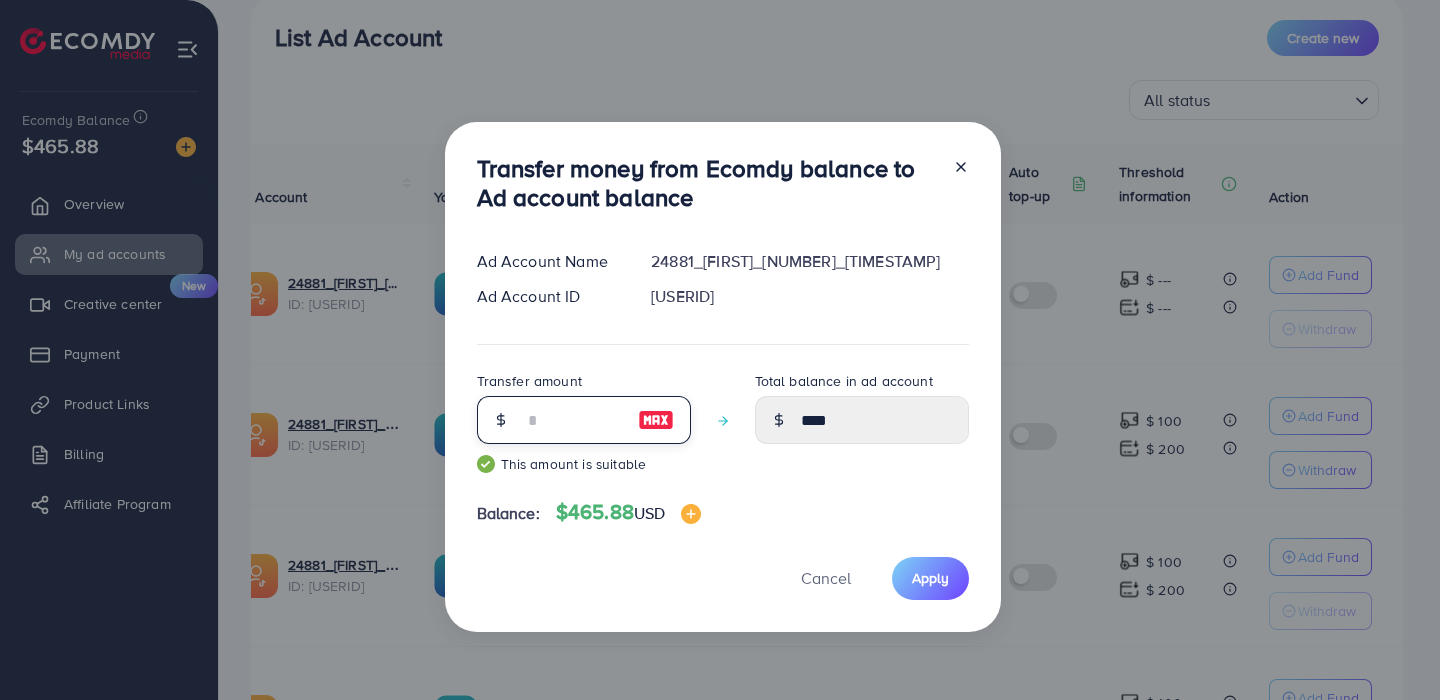 type on "*****" 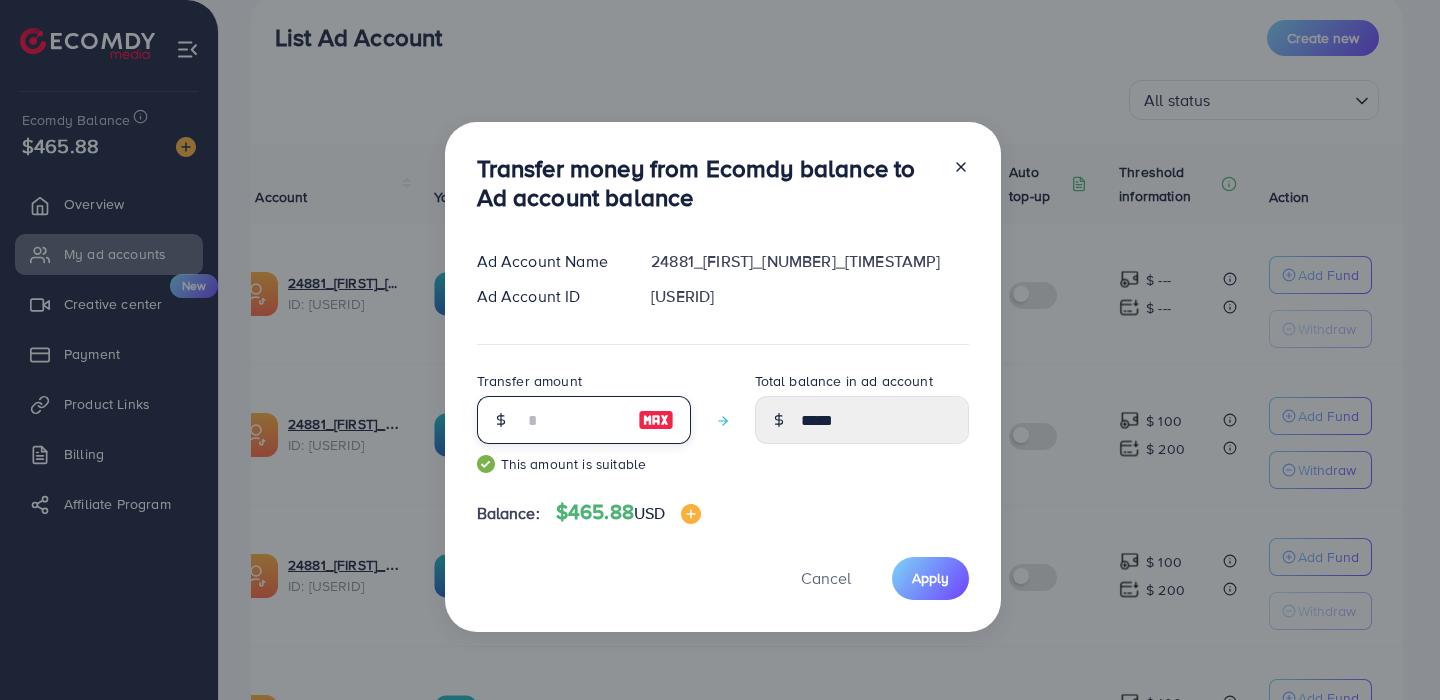 type on "***" 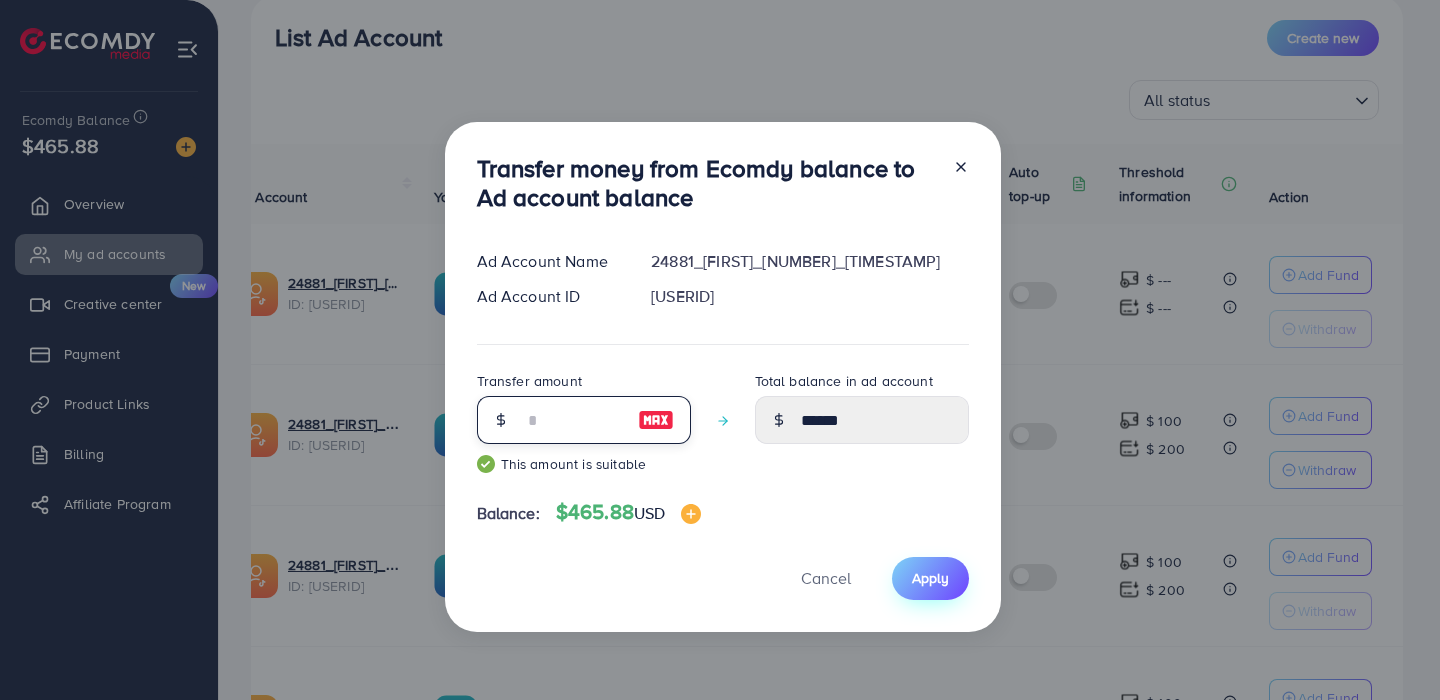 type on "***" 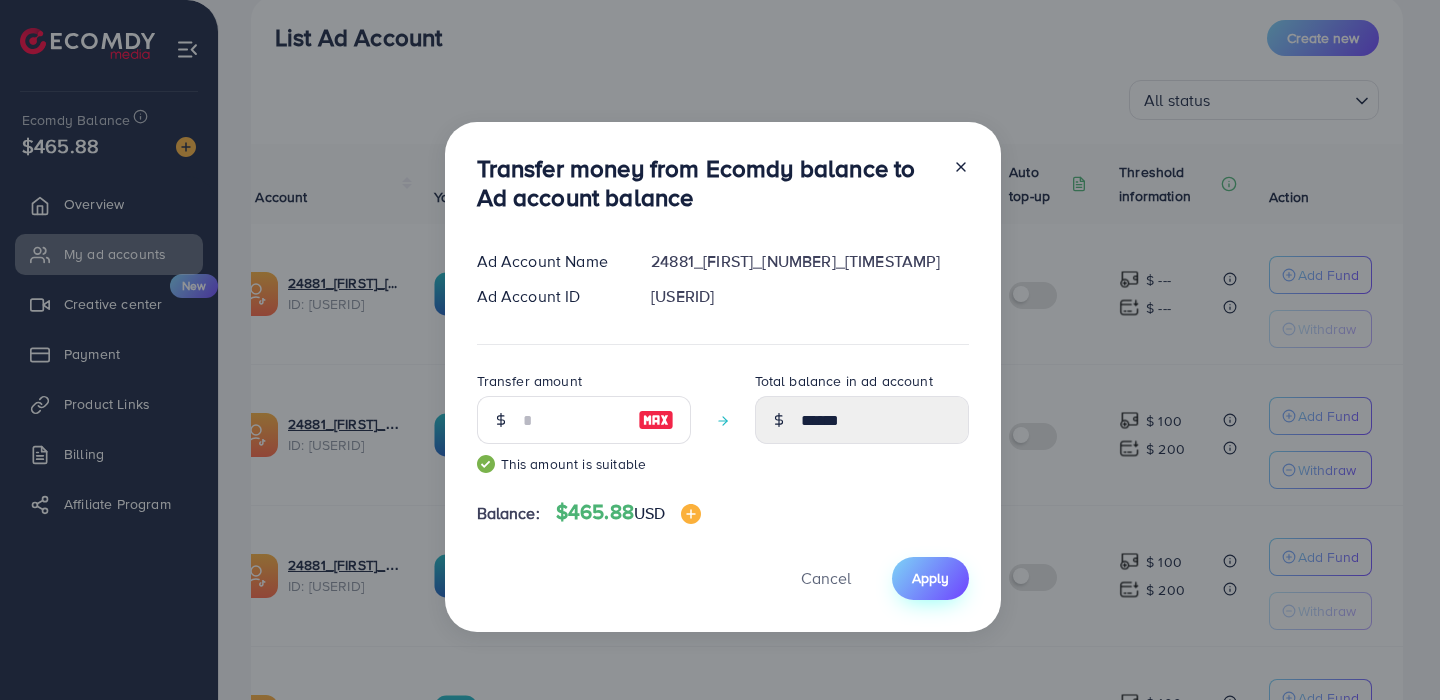 click on "Apply" at bounding box center [930, 578] 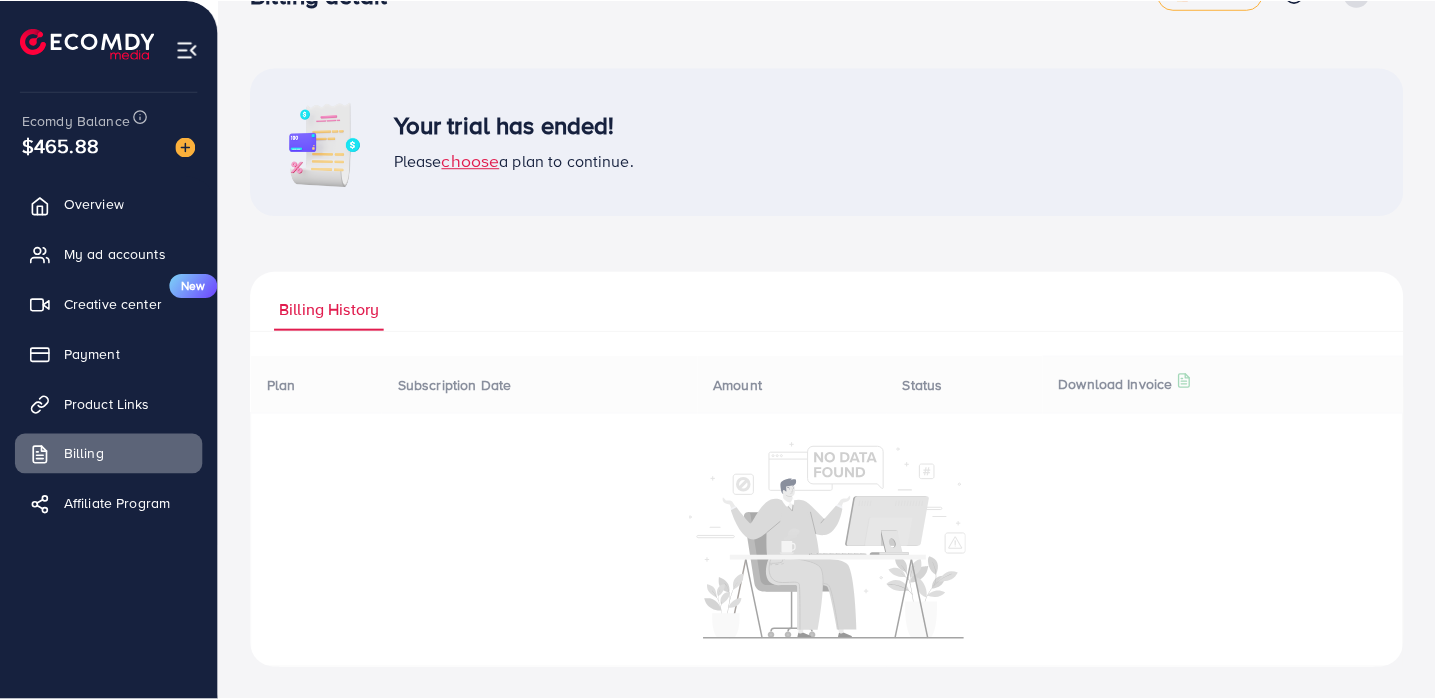 scroll, scrollTop: 0, scrollLeft: 0, axis: both 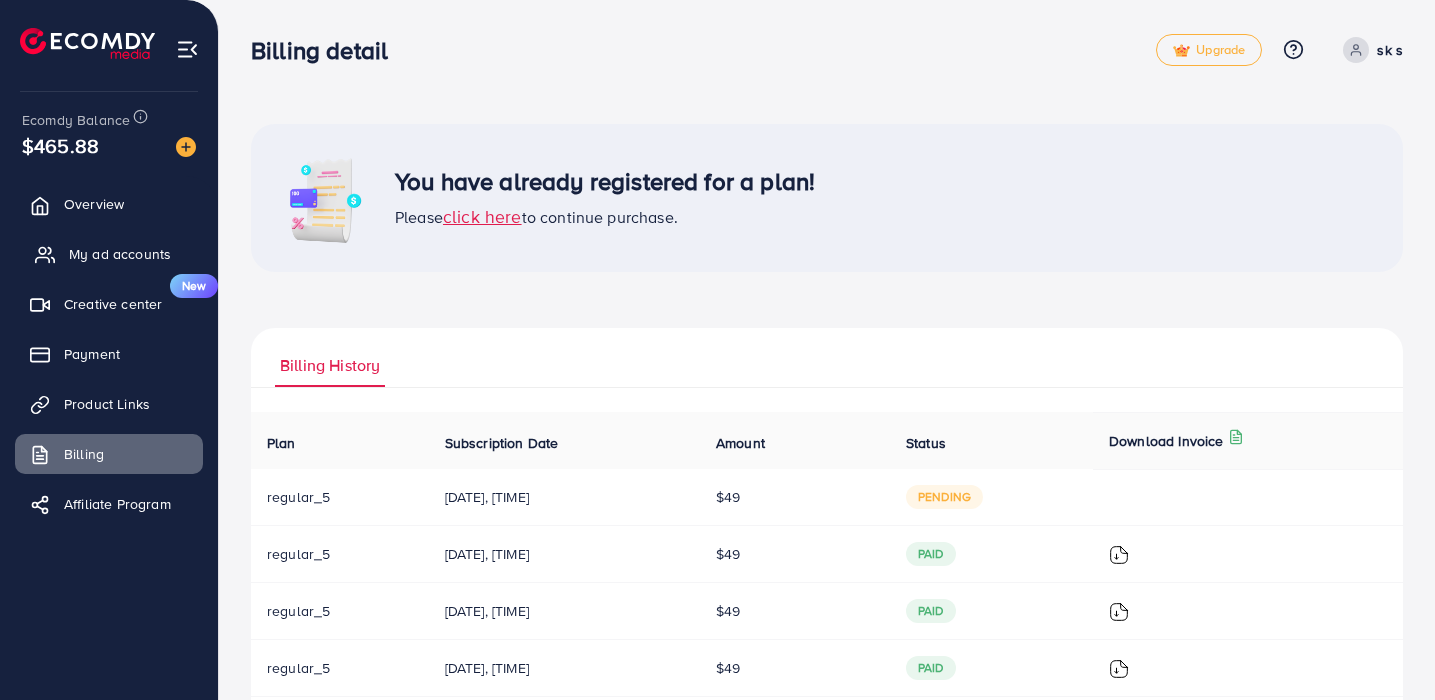 click on "My ad accounts" at bounding box center [120, 254] 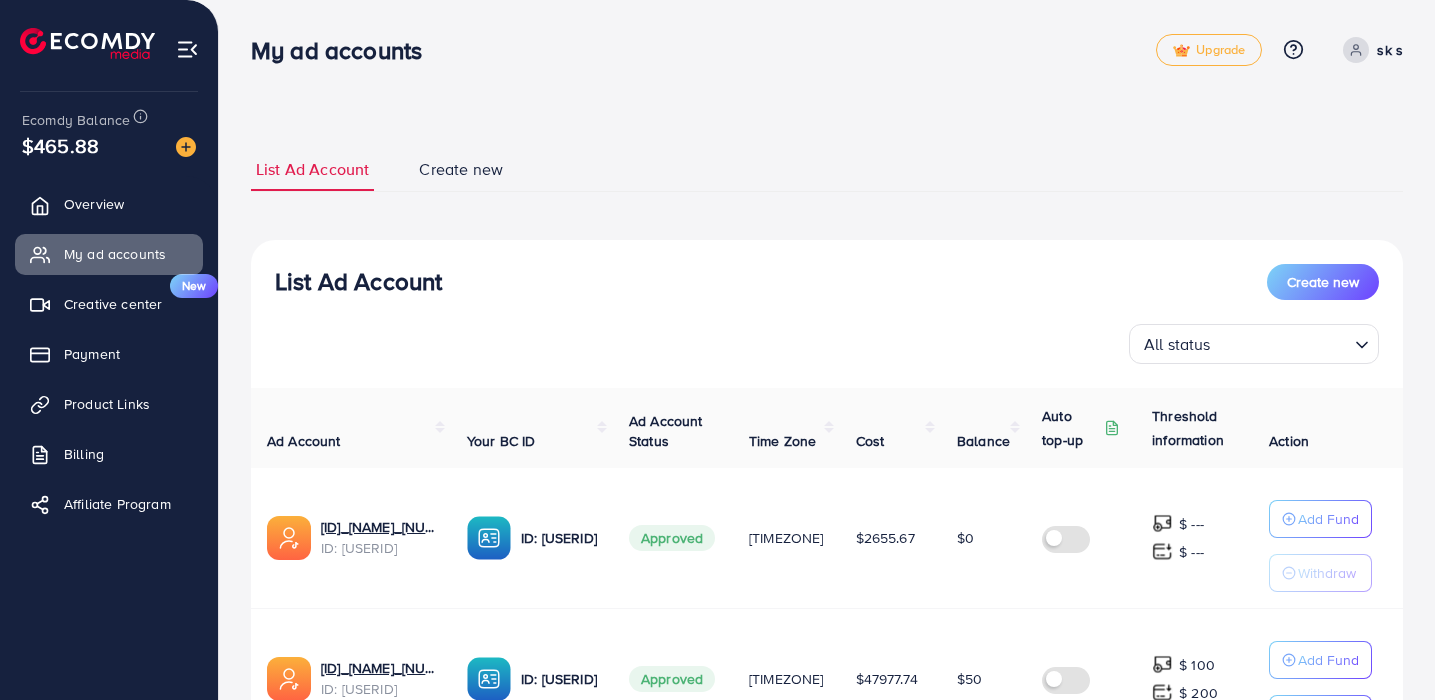 scroll, scrollTop: 0, scrollLeft: 0, axis: both 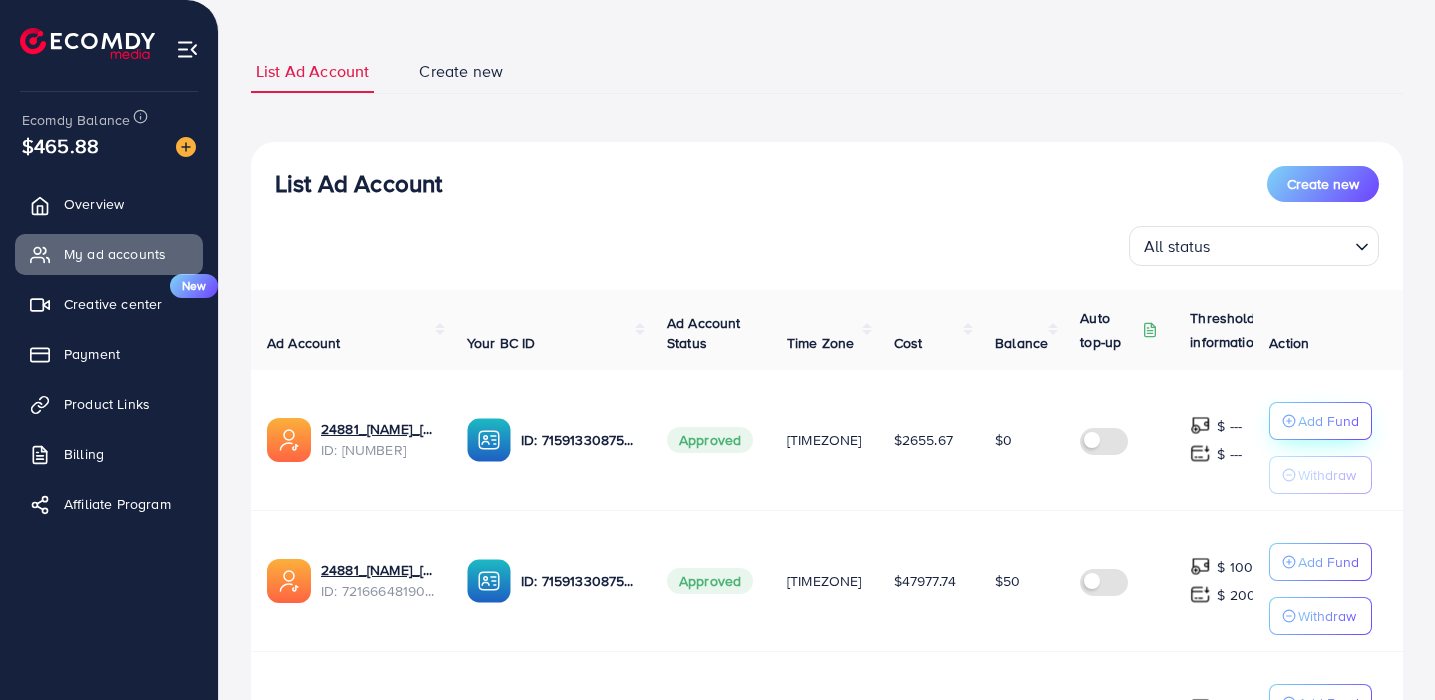 click on "Add Fund" at bounding box center (1320, 421) 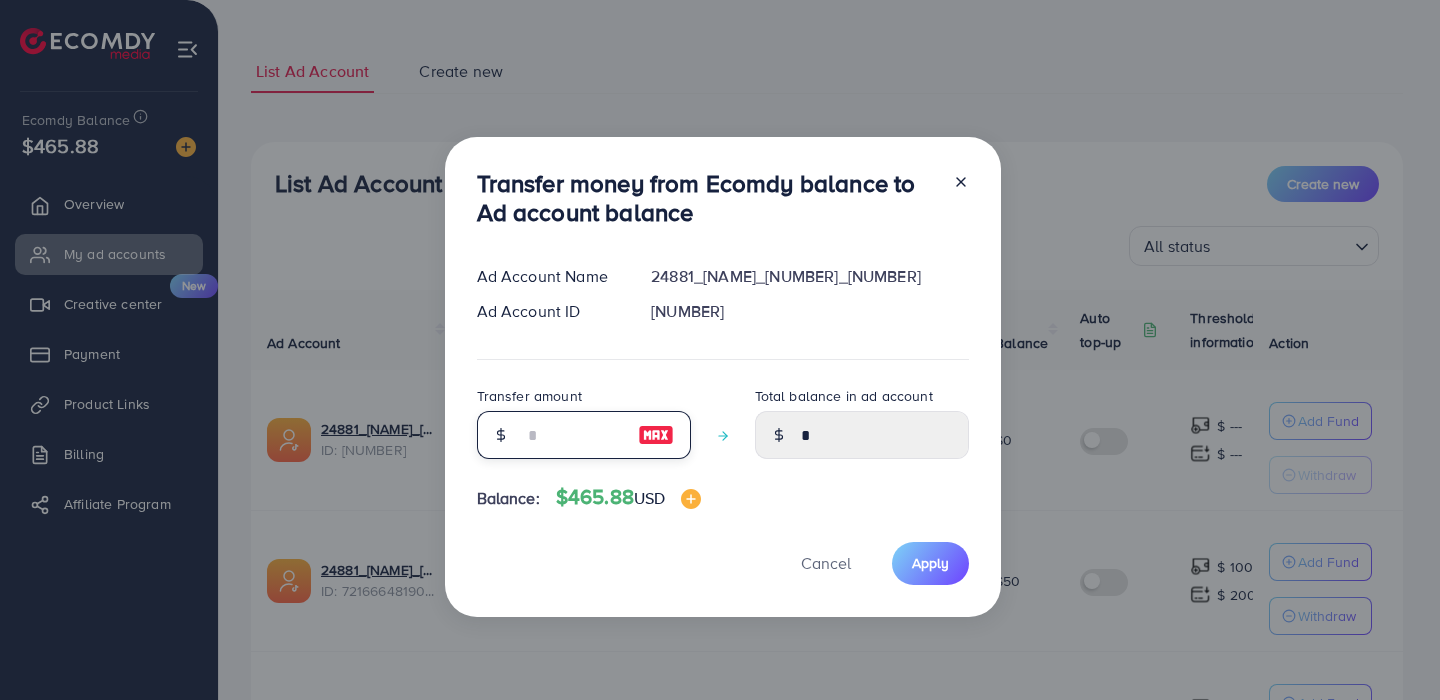 click at bounding box center [573, 435] 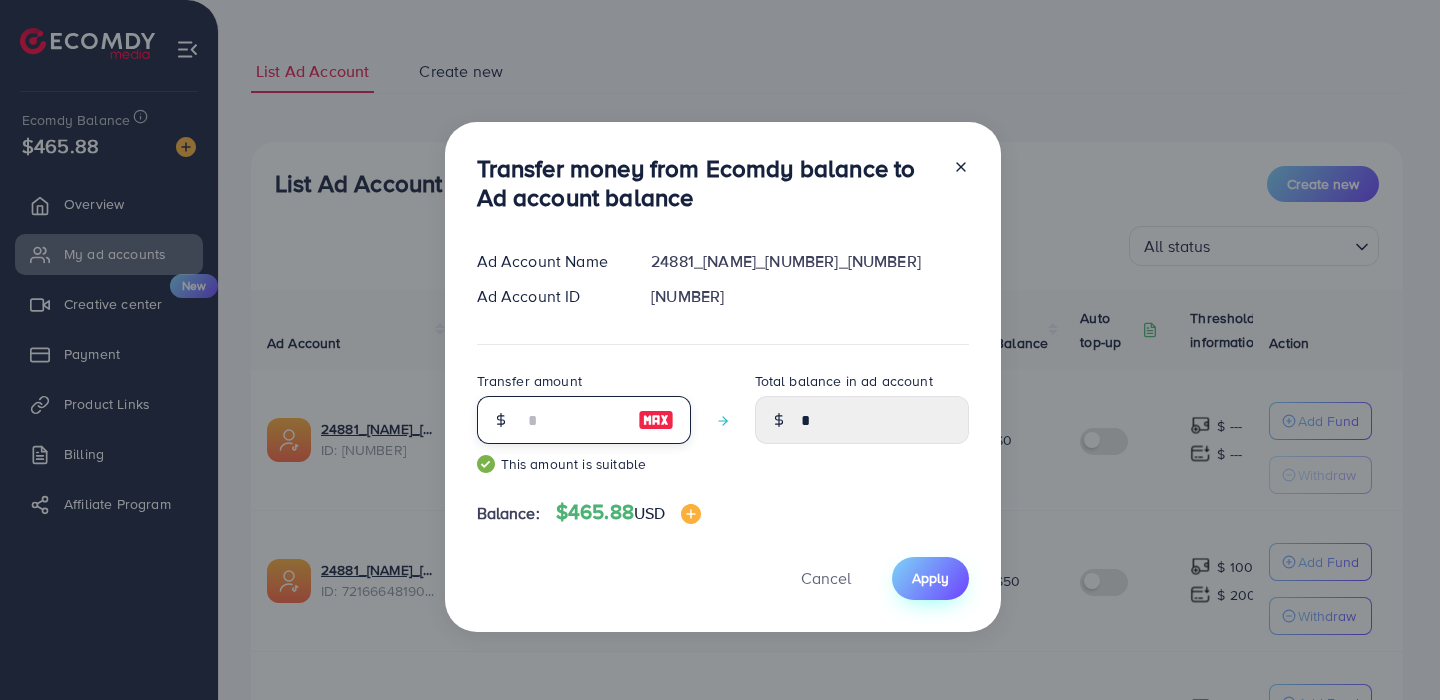type on "***" 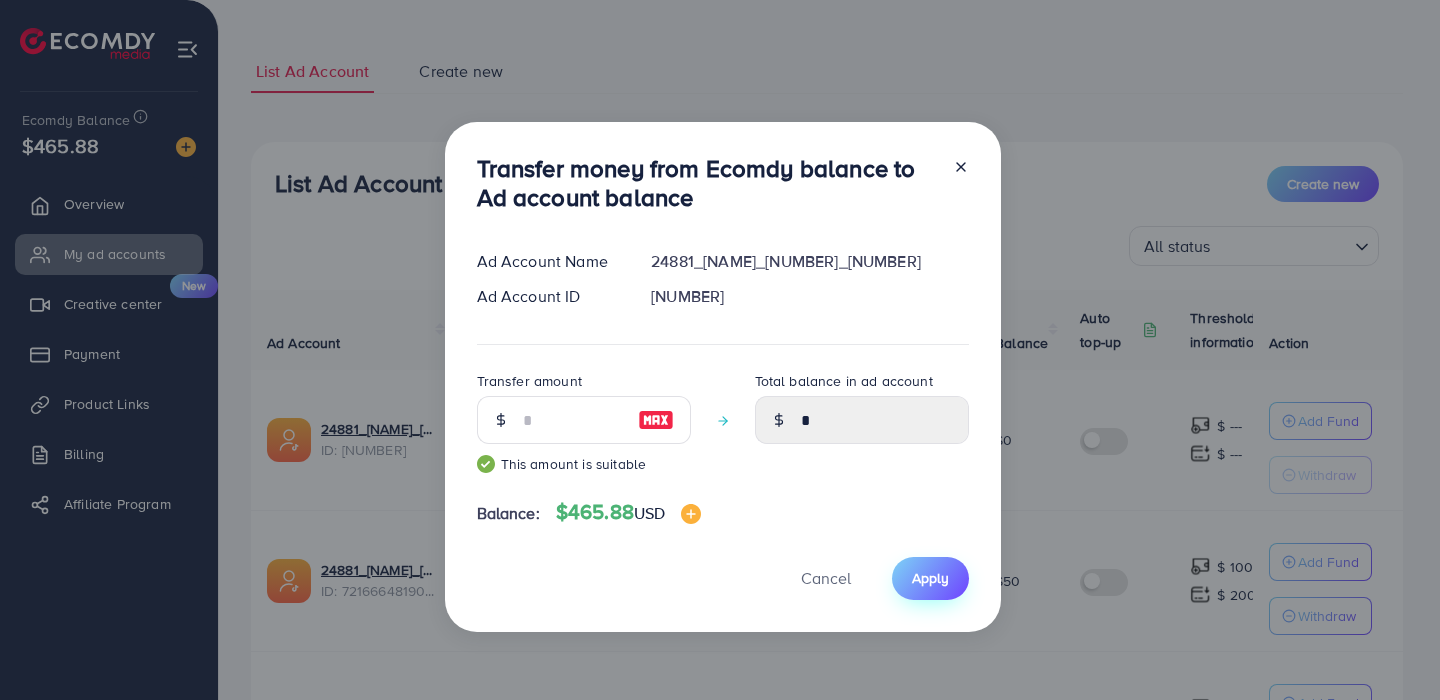 click on "Apply" at bounding box center [930, 578] 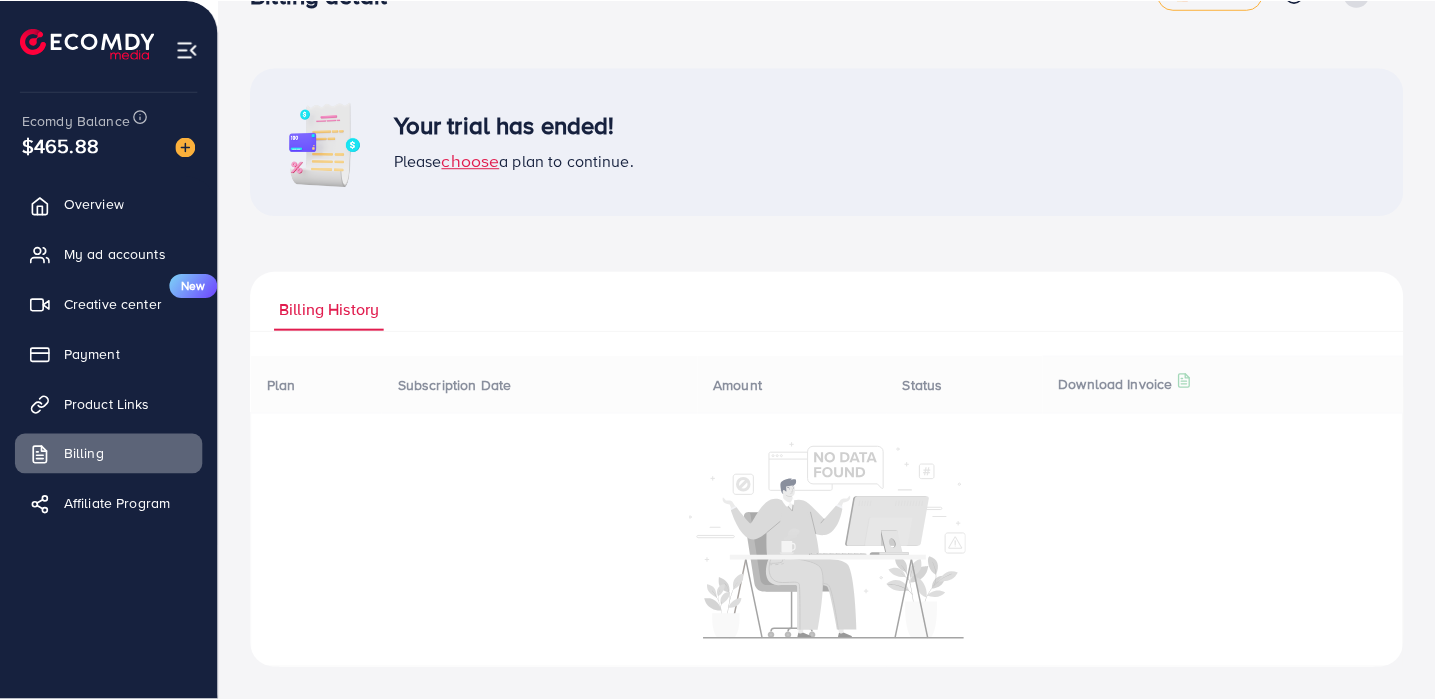 scroll, scrollTop: 0, scrollLeft: 0, axis: both 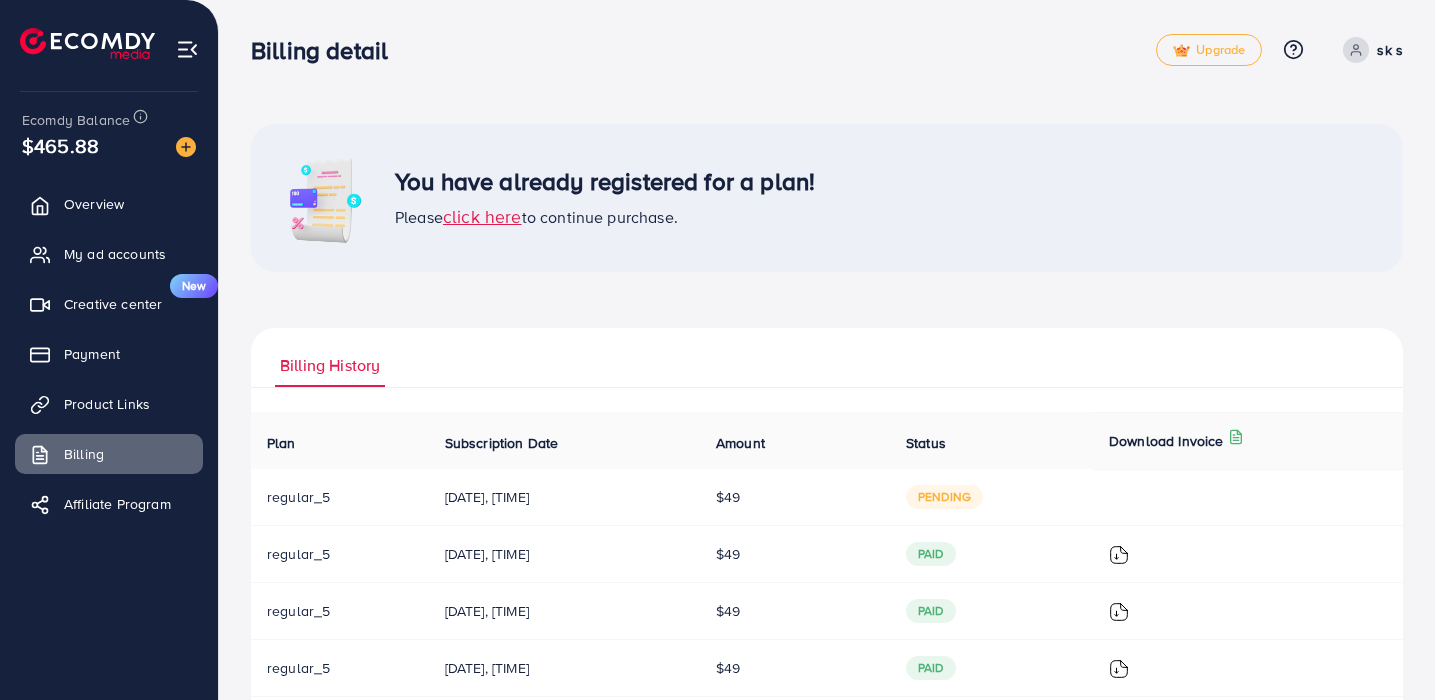 click on "pending" at bounding box center (944, 497) 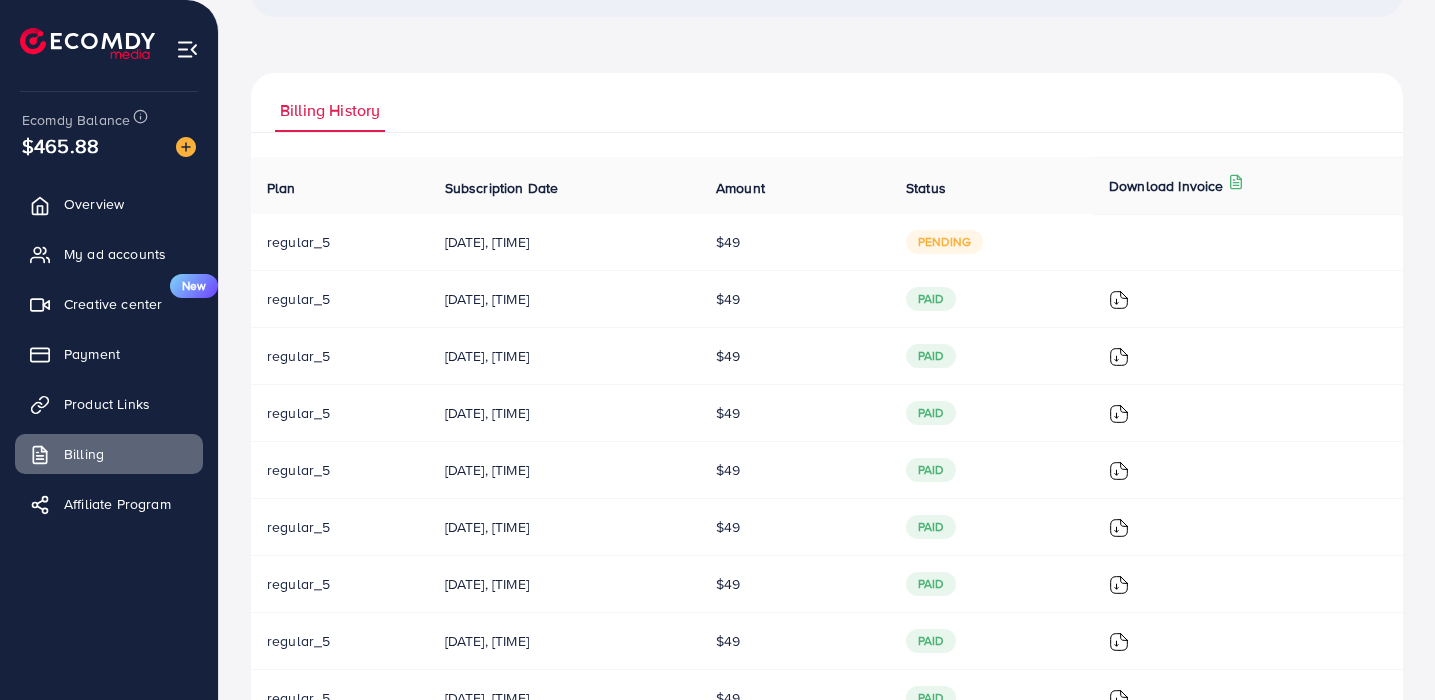 scroll, scrollTop: 260, scrollLeft: 0, axis: vertical 